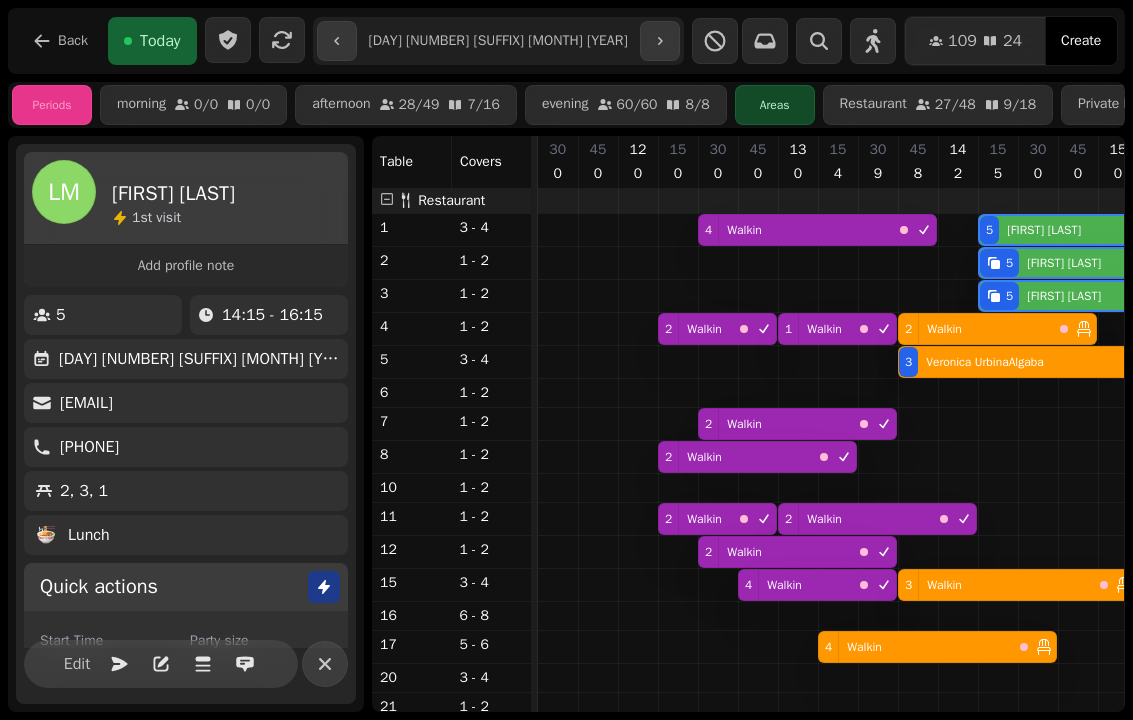 select on "**********" 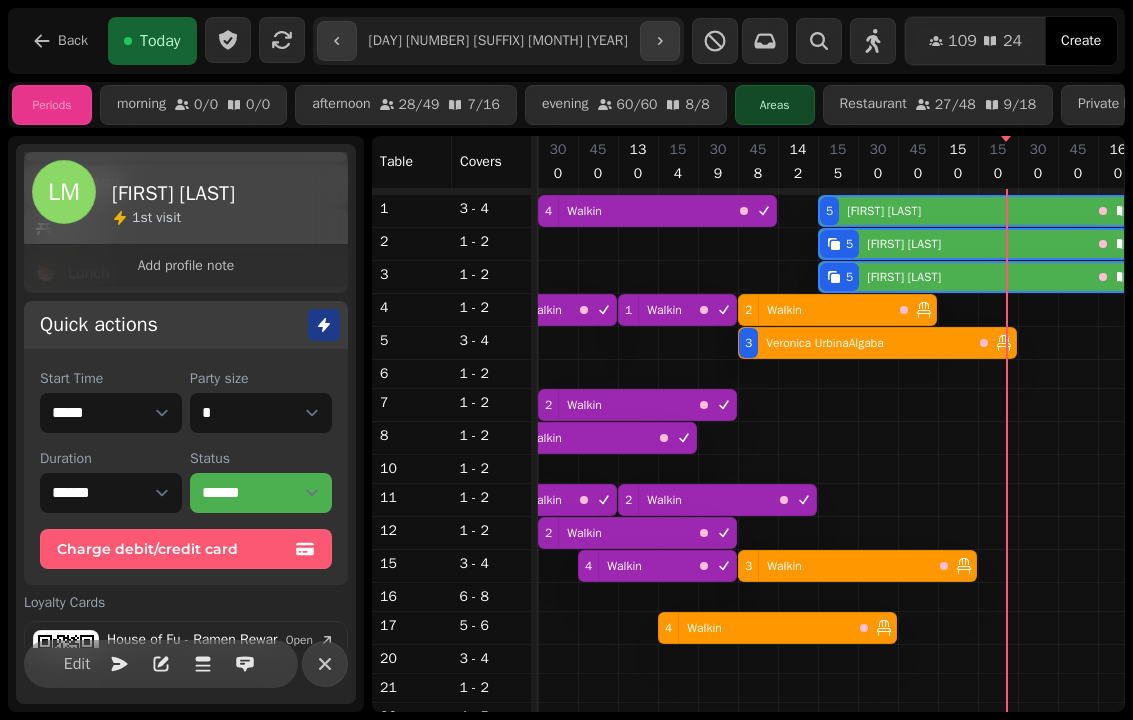 scroll, scrollTop: 0, scrollLeft: 0, axis: both 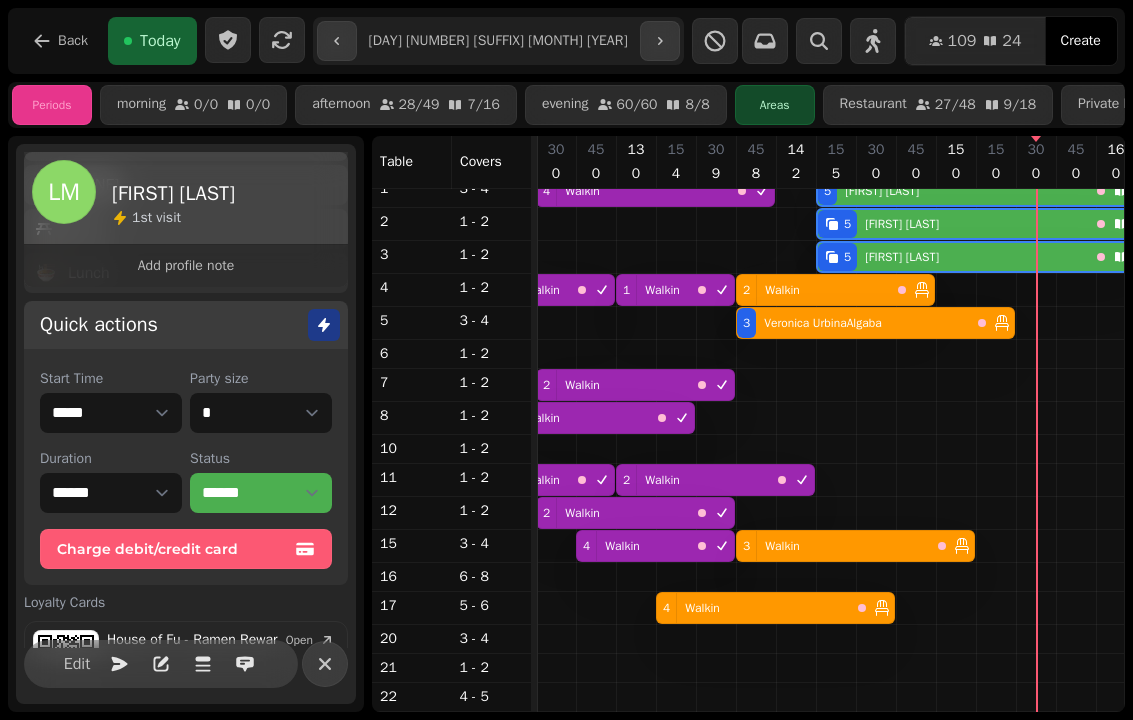 click 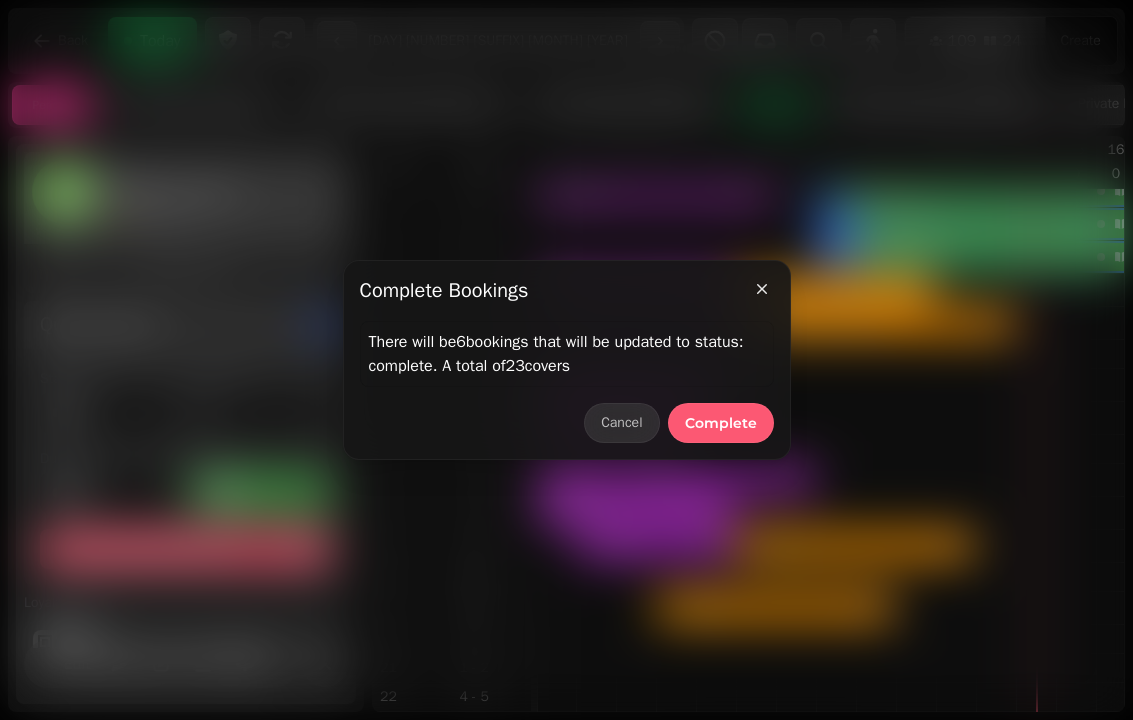 click on "Complete" at bounding box center [721, 423] 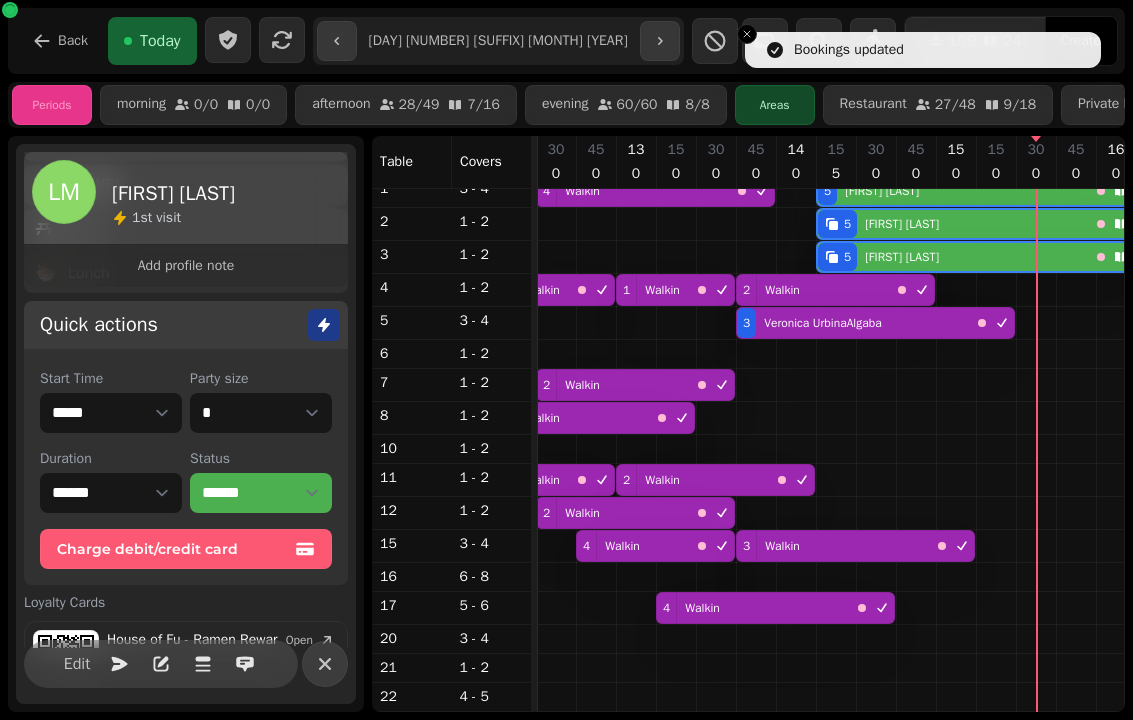 scroll, scrollTop: 306, scrollLeft: 418, axis: both 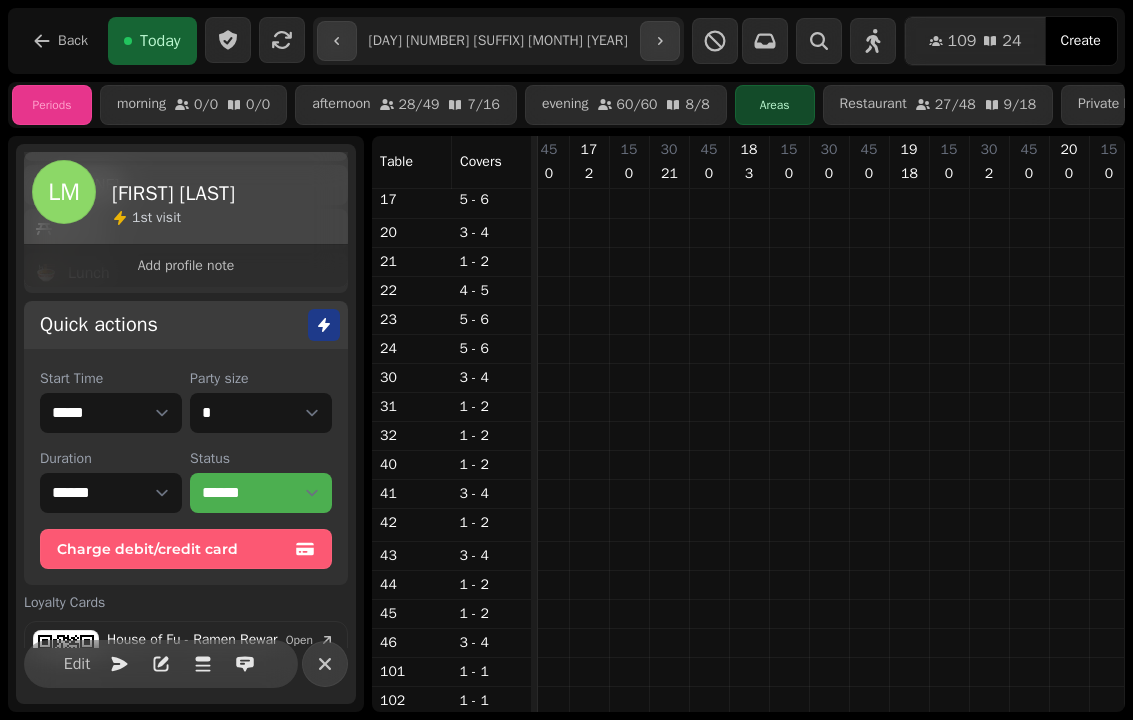 click 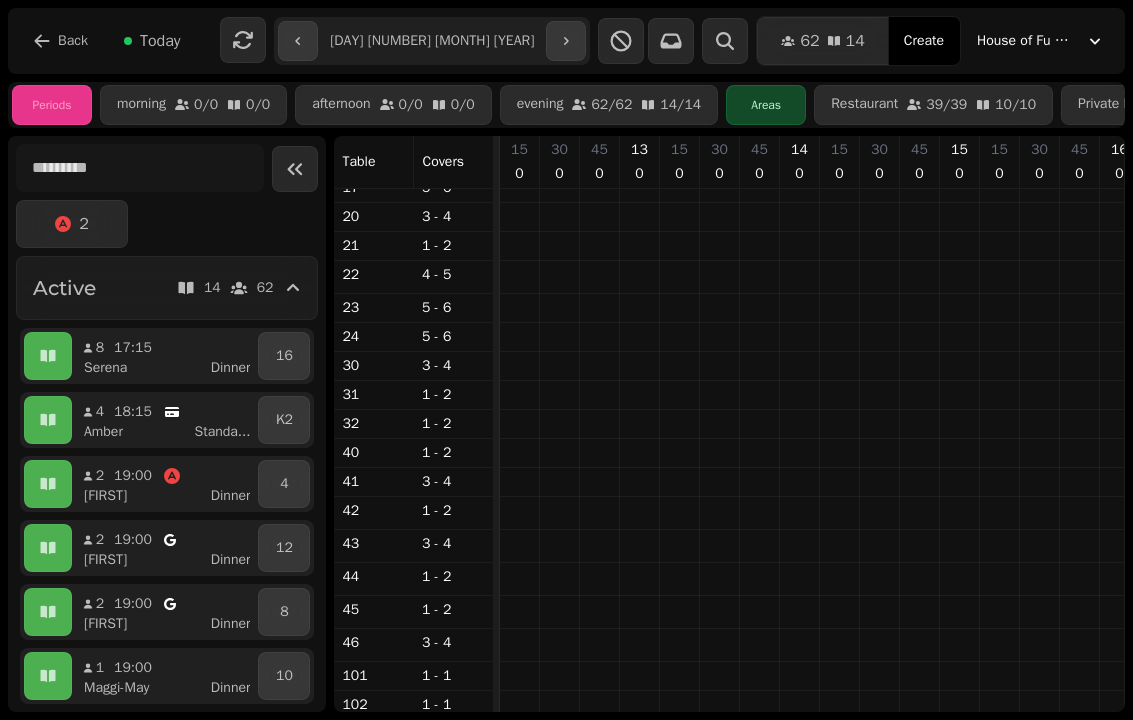 scroll, scrollTop: 400, scrollLeft: 96, axis: both 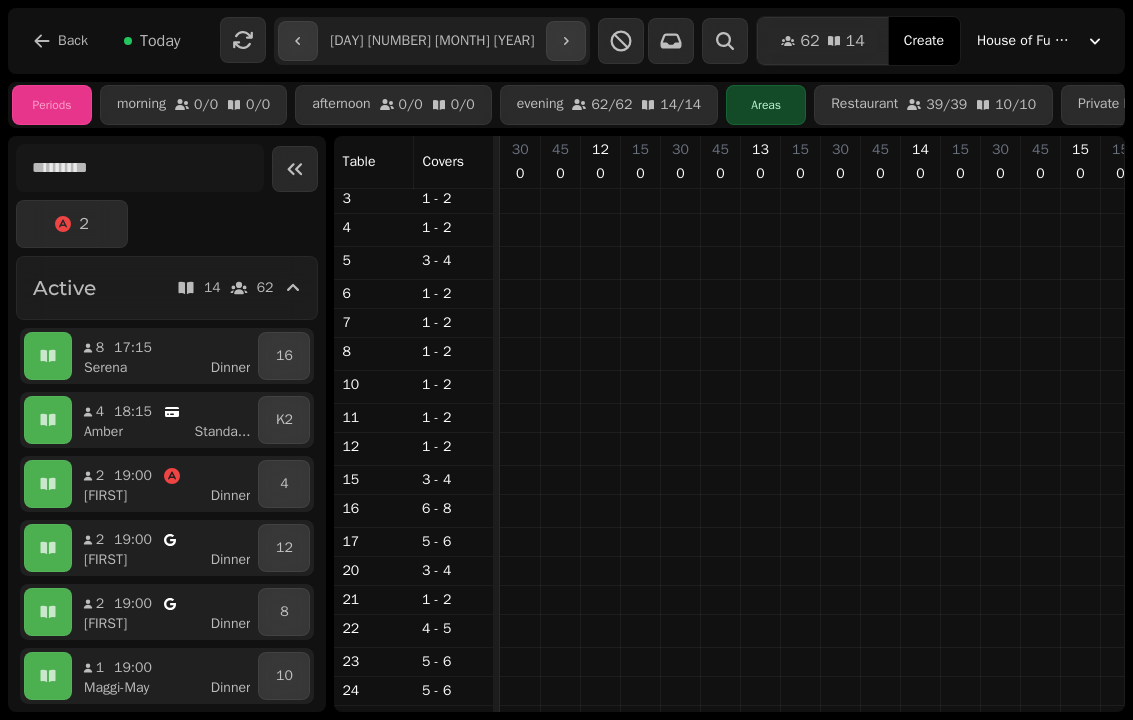 click at bounding box center (298, 41) 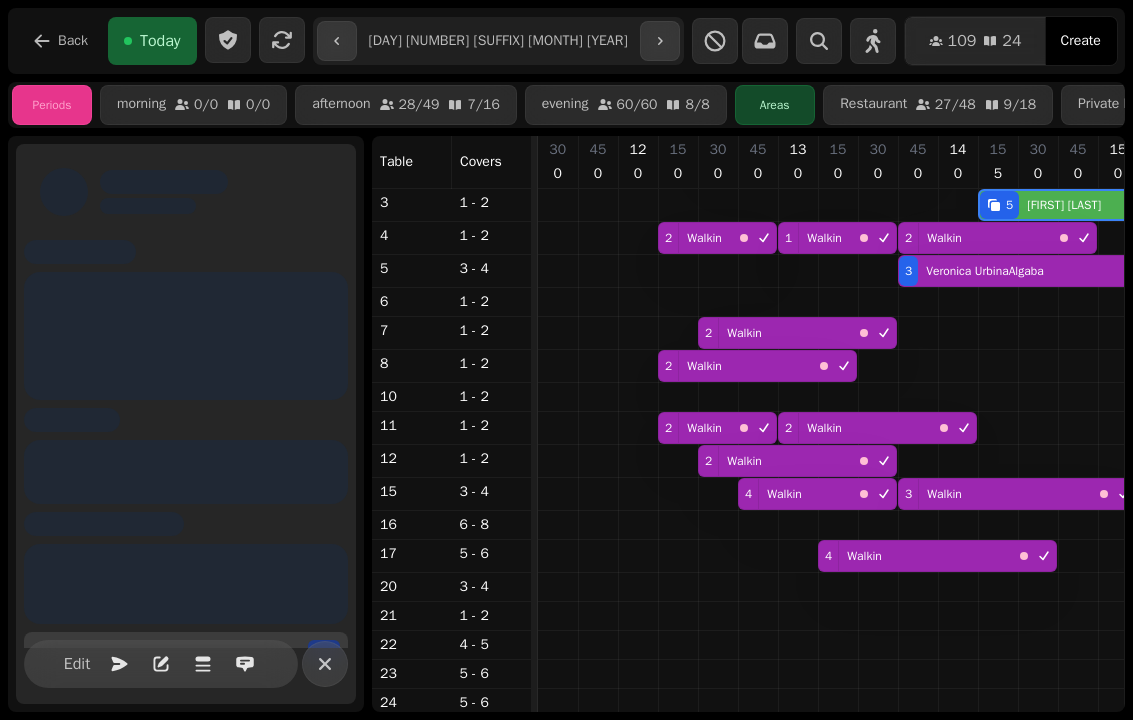 scroll, scrollTop: 0, scrollLeft: 121, axis: horizontal 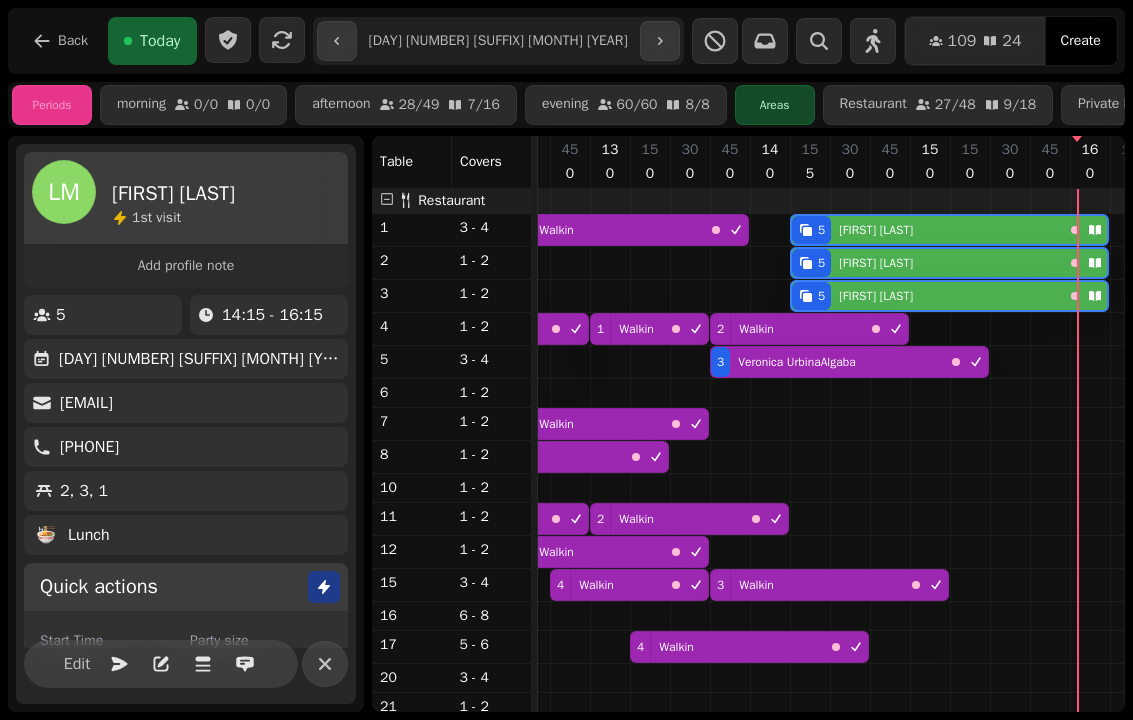click on "5 [FIRST]   [LAST]" at bounding box center [949, 230] 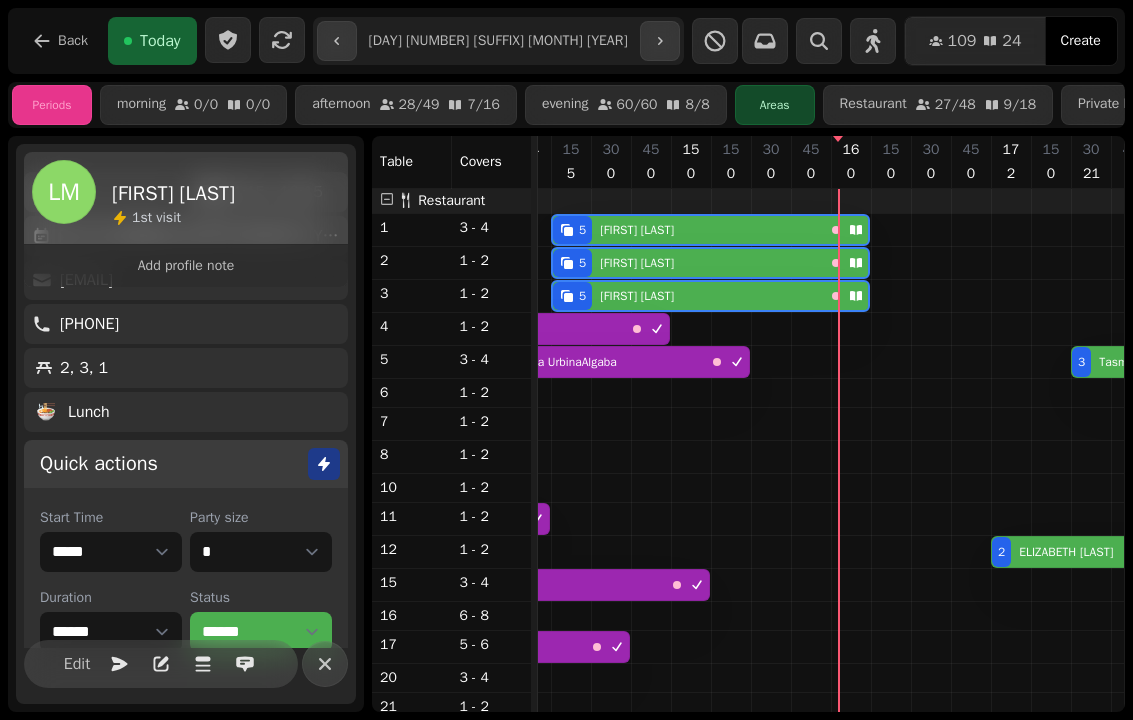 scroll, scrollTop: 163, scrollLeft: 0, axis: vertical 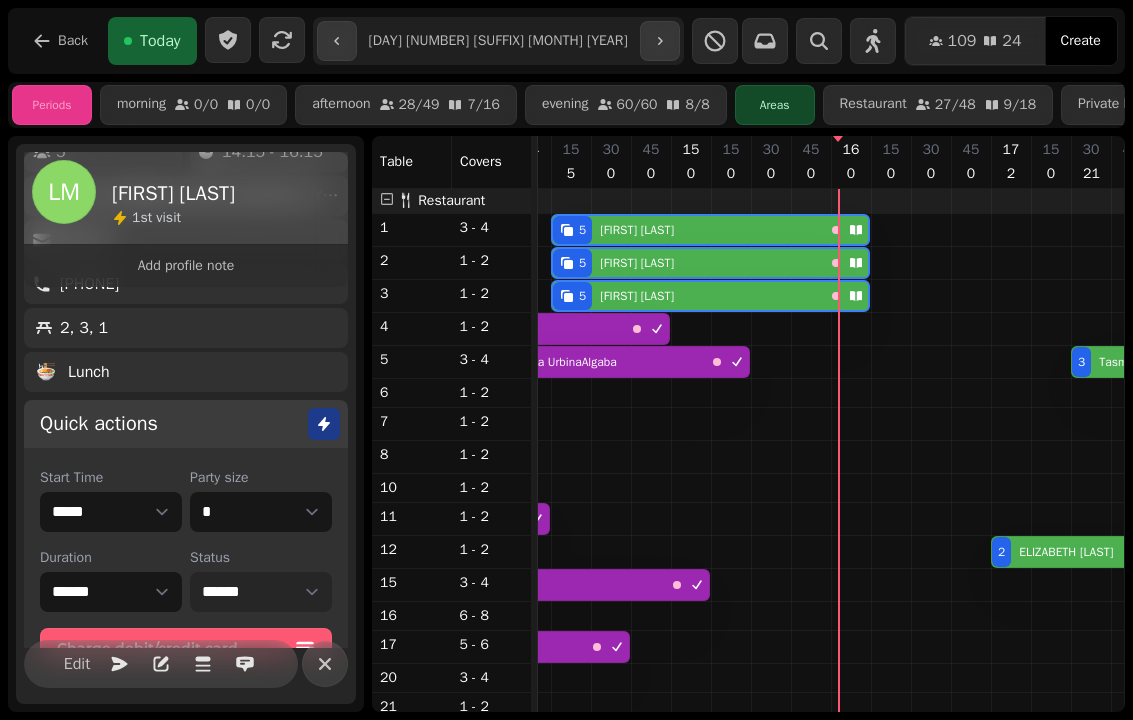 click on "**********" at bounding box center [261, 592] 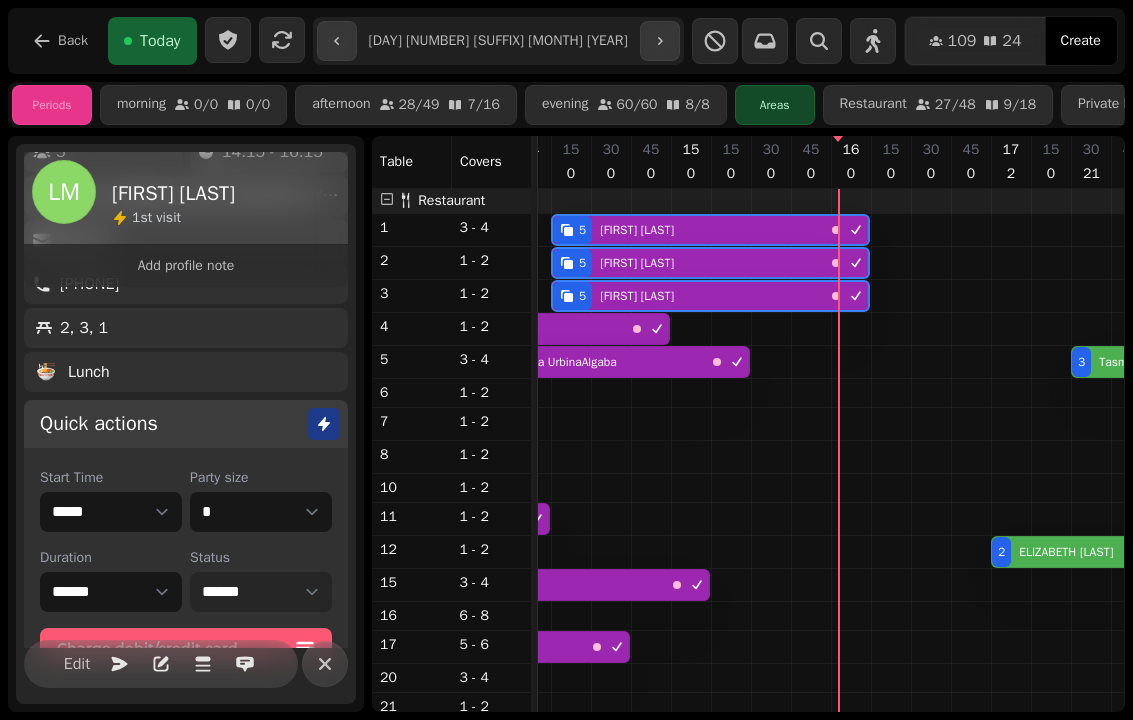 select on "********" 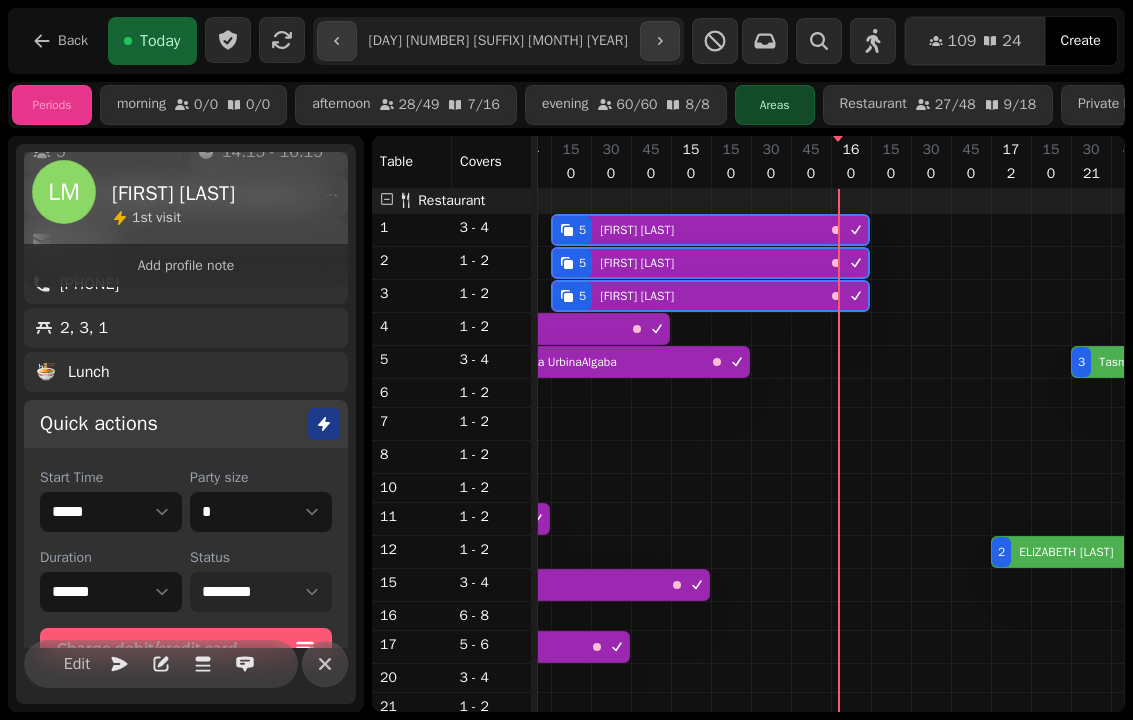 scroll, scrollTop: 23, scrollLeft: 582, axis: both 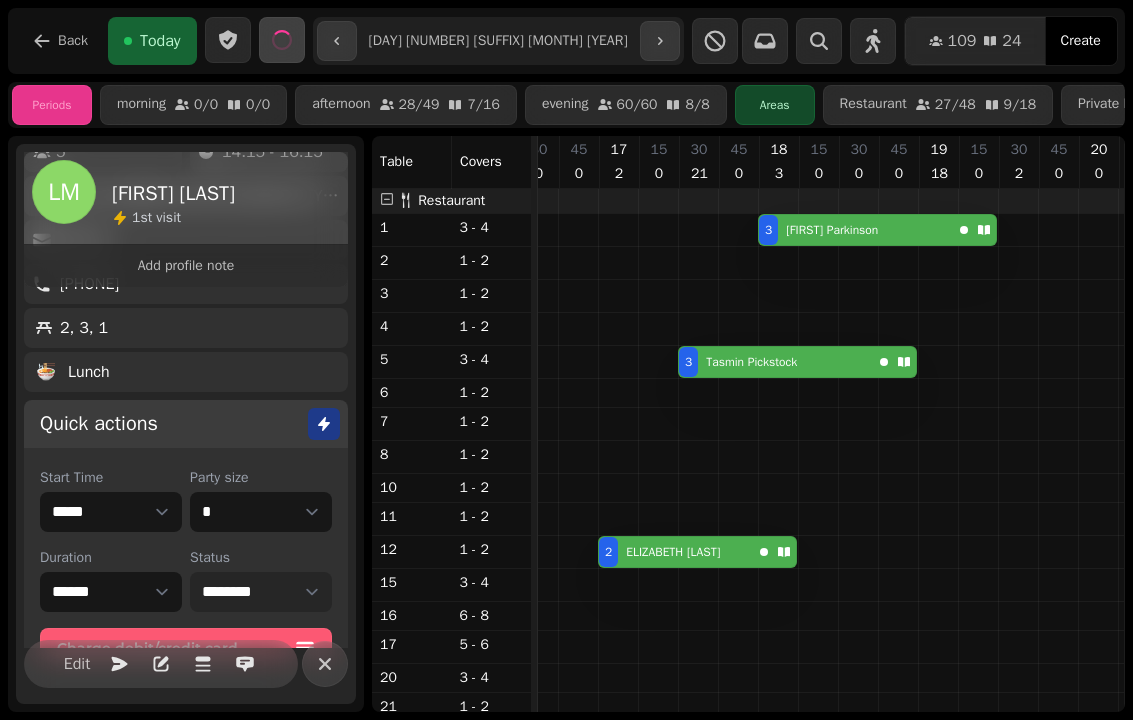 select on "****" 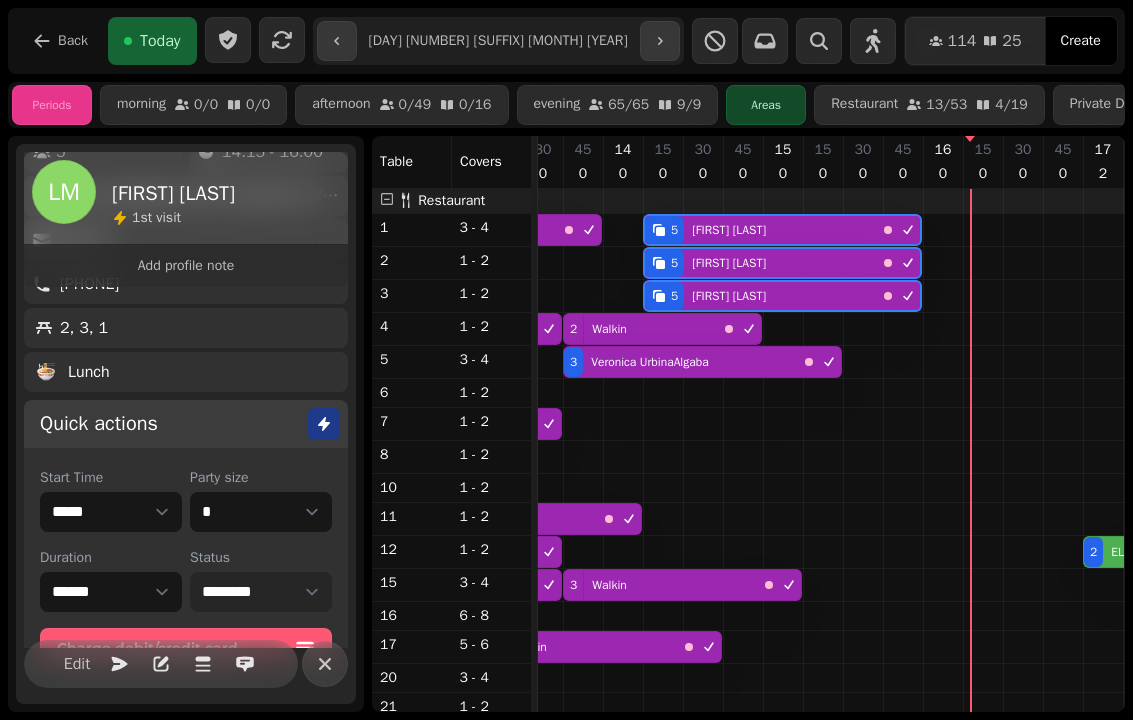 scroll, scrollTop: 517, scrollLeft: 352, axis: both 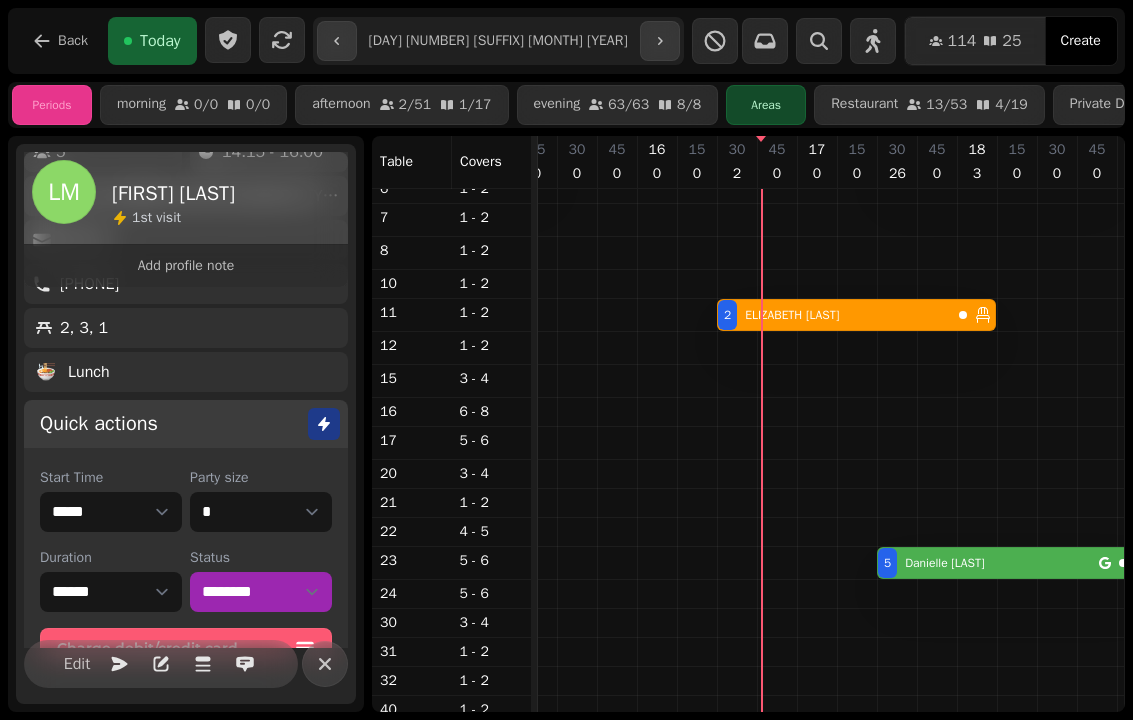 click 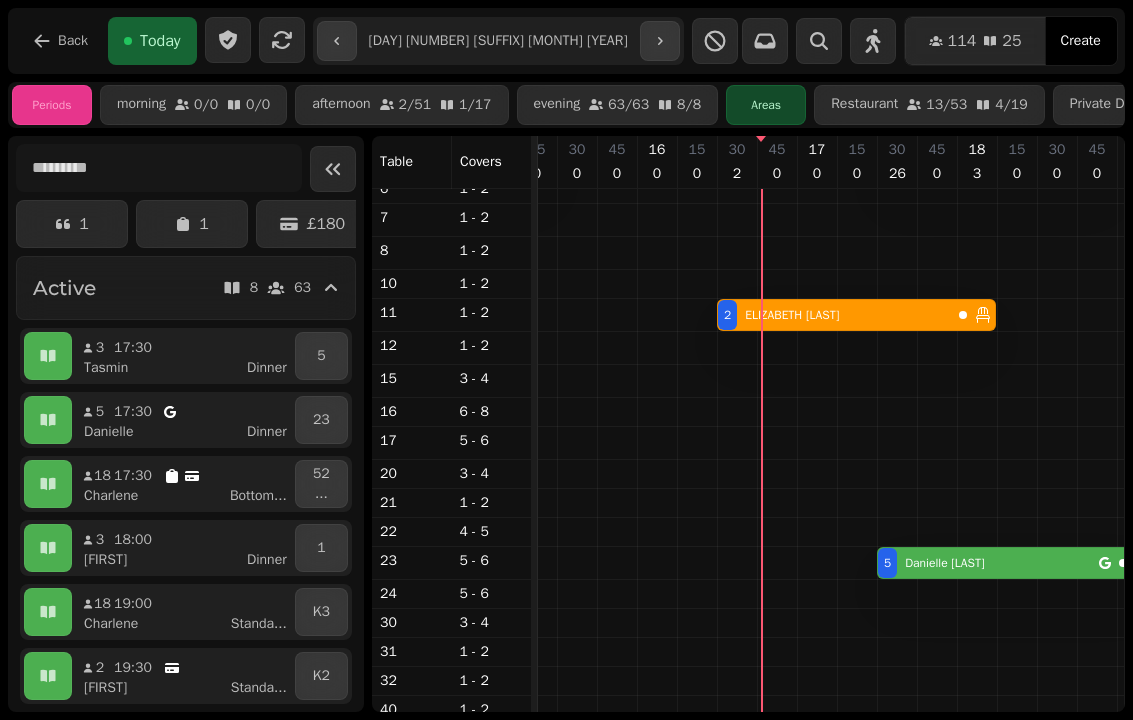 click at bounding box center [282, 40] 